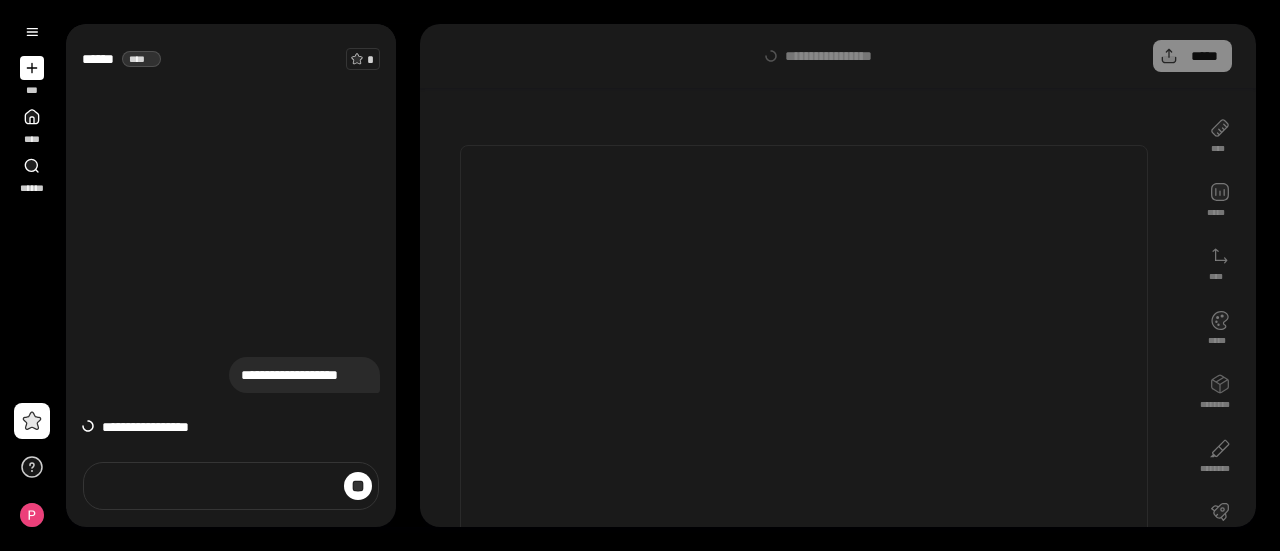scroll, scrollTop: 0, scrollLeft: 0, axis: both 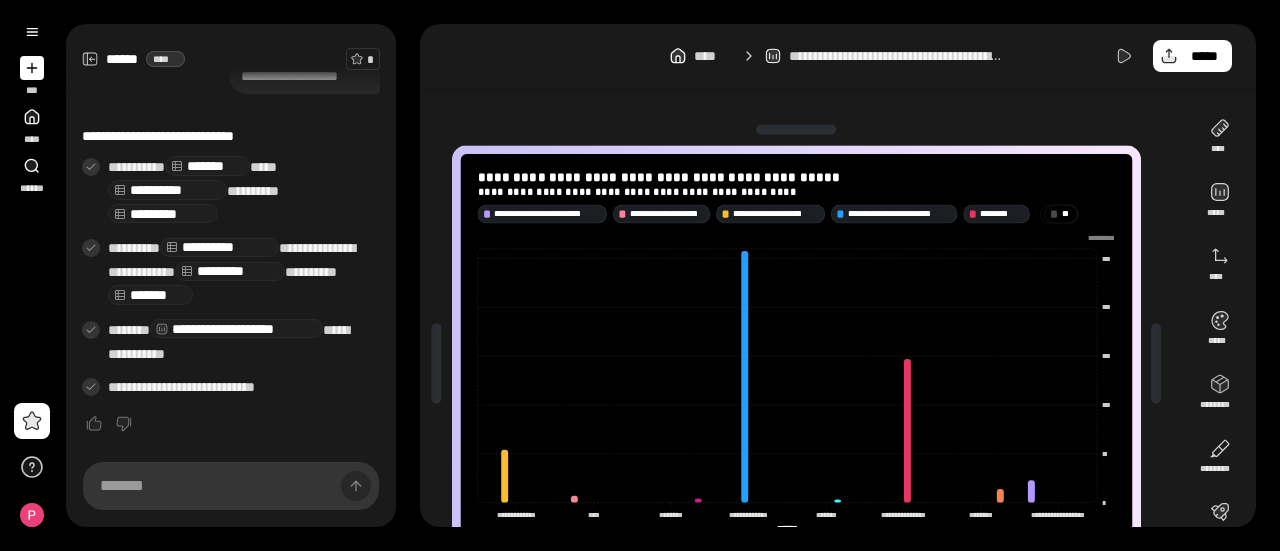 click on "**********" at bounding box center [804, 364] 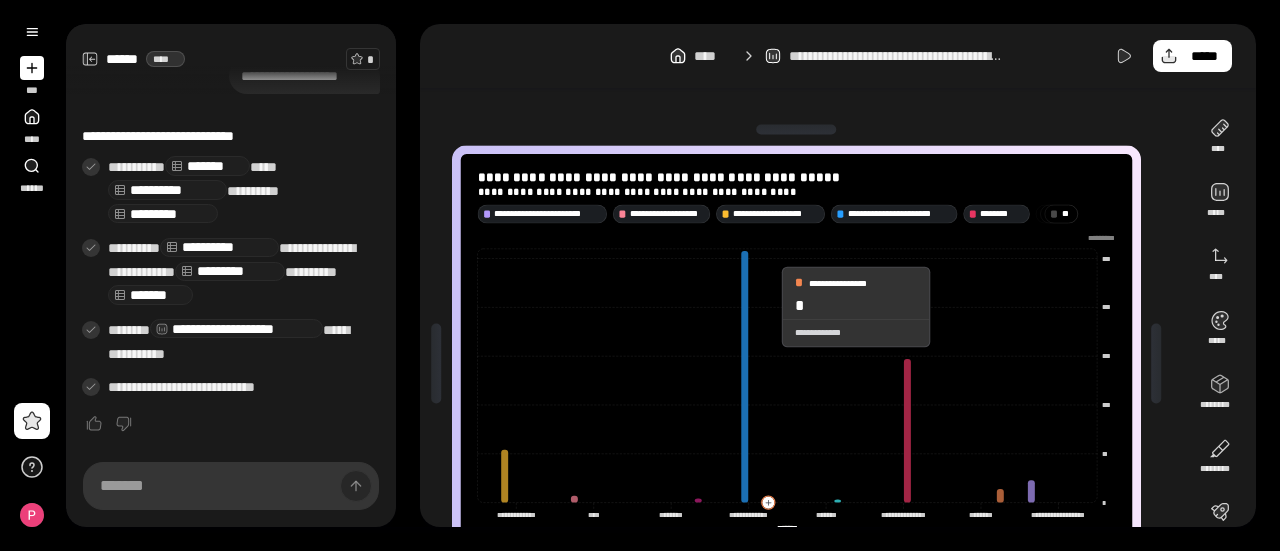 scroll, scrollTop: 96, scrollLeft: 0, axis: vertical 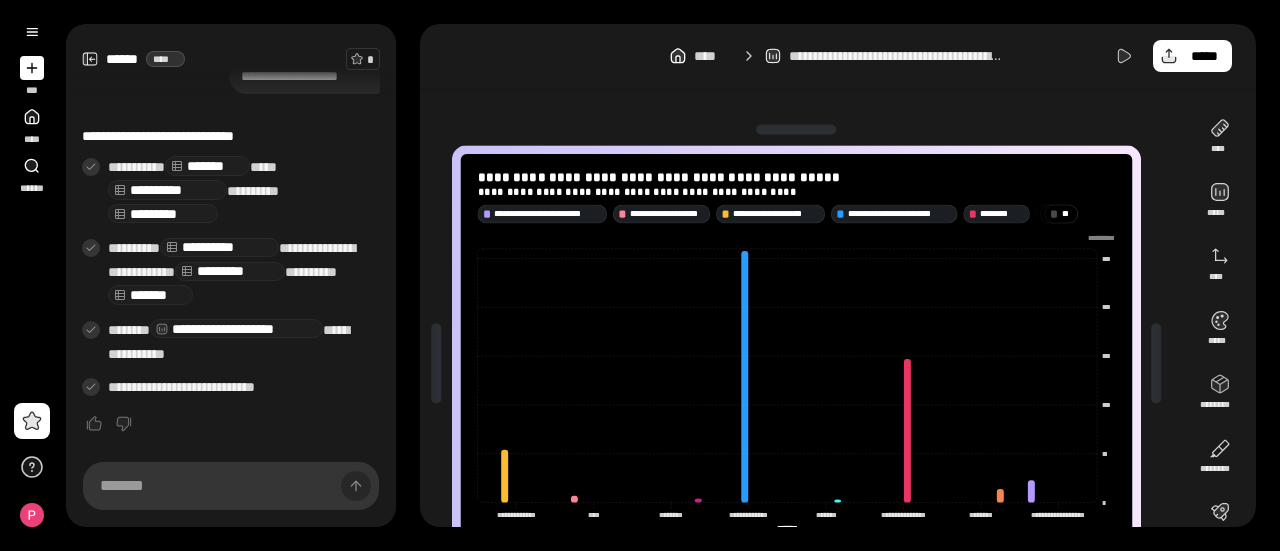 click 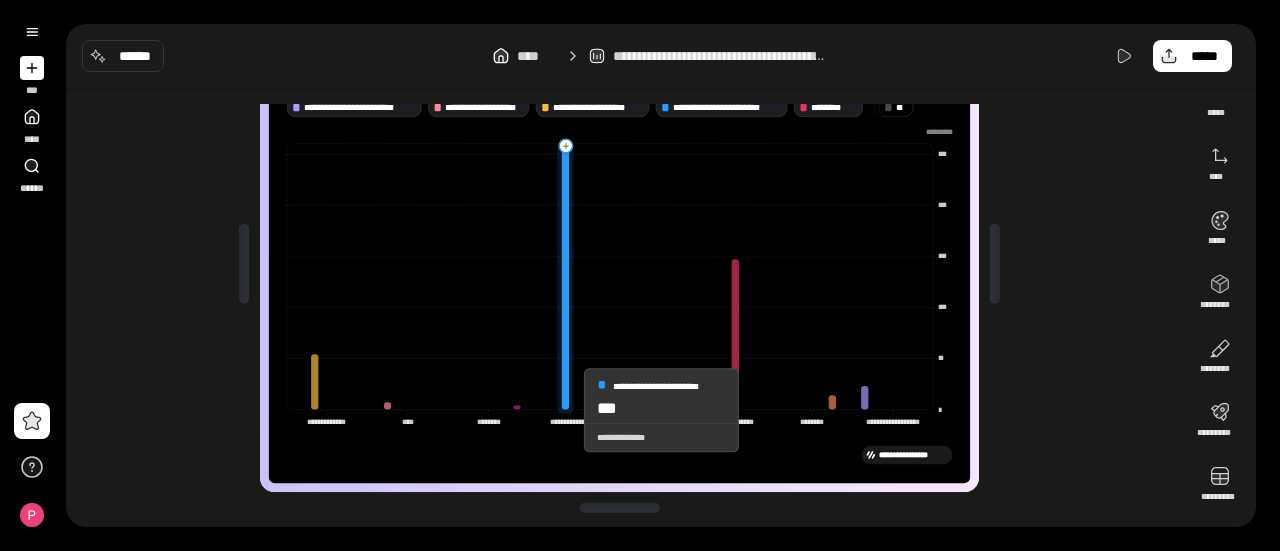 scroll, scrollTop: 0, scrollLeft: 0, axis: both 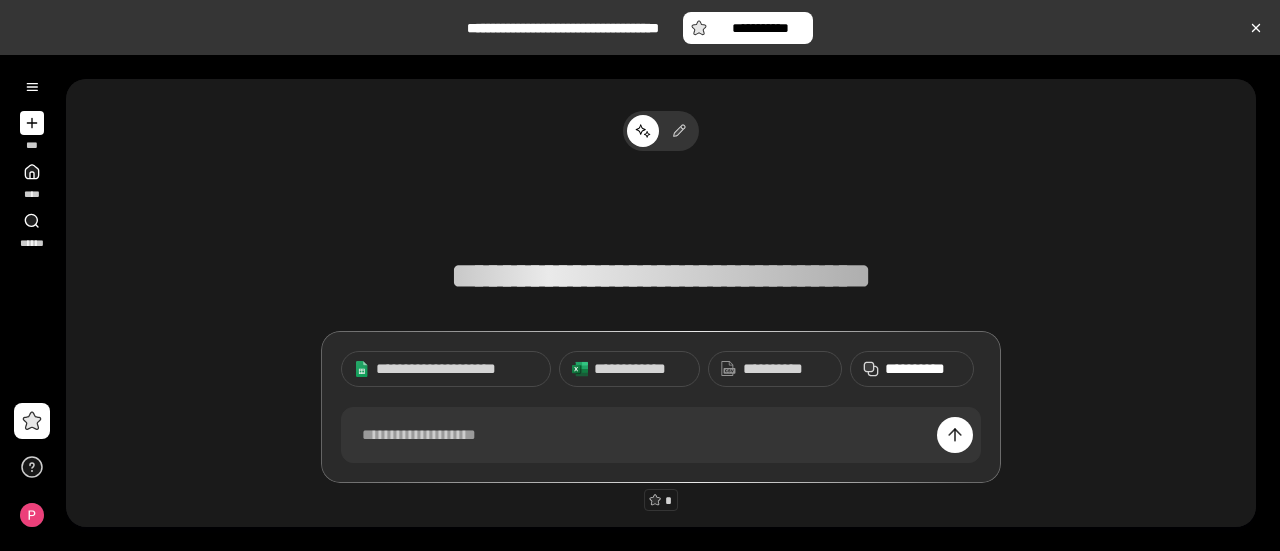 click on "**********" at bounding box center [912, 369] 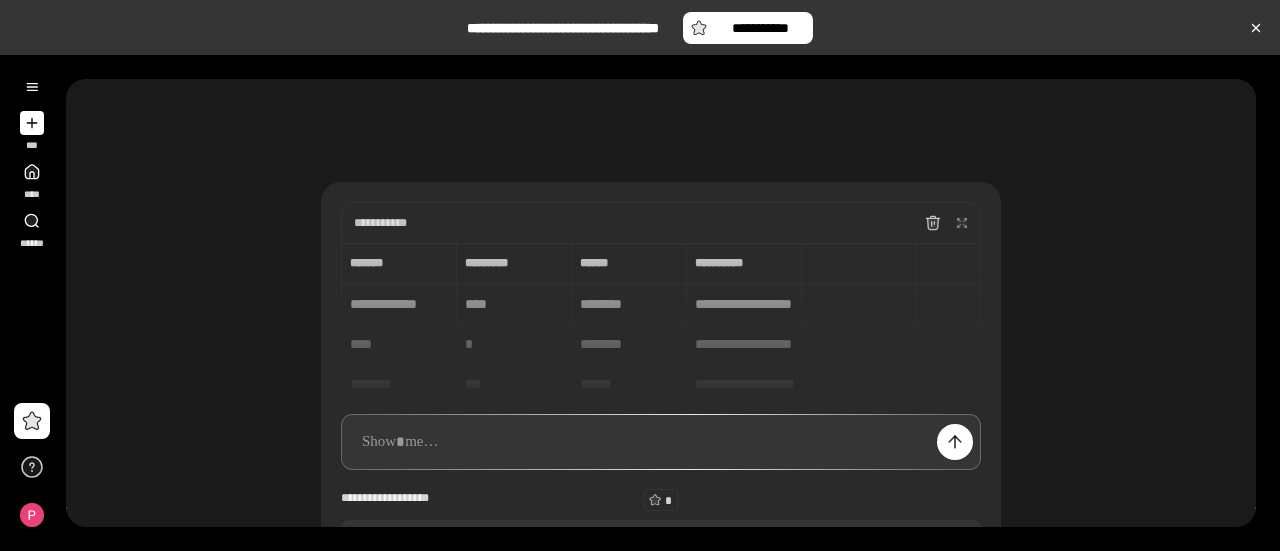 type 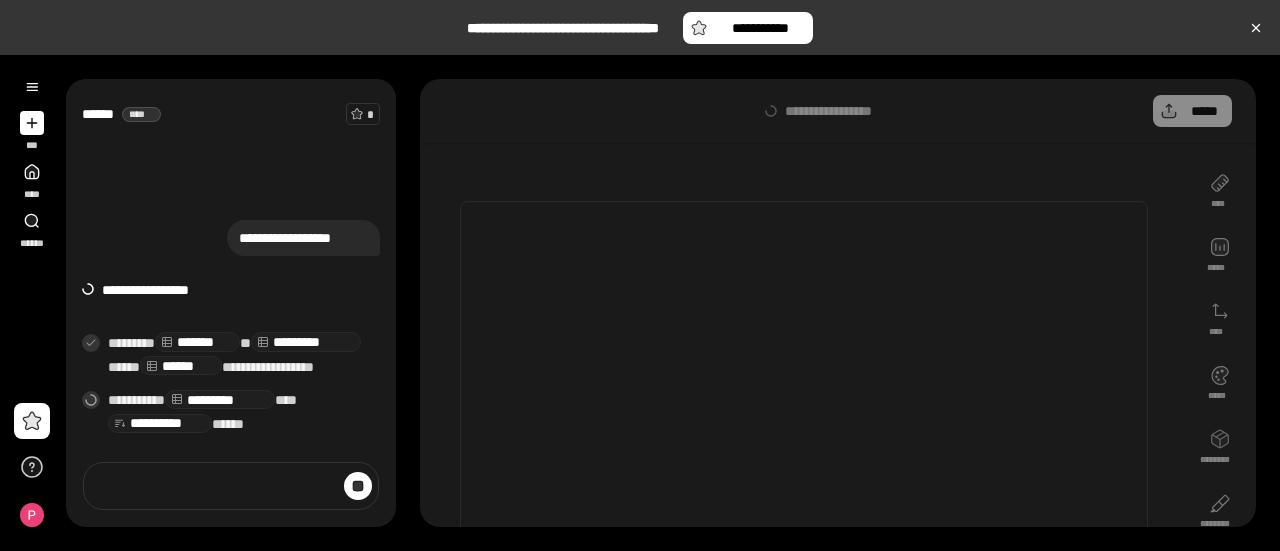 scroll, scrollTop: 106, scrollLeft: 0, axis: vertical 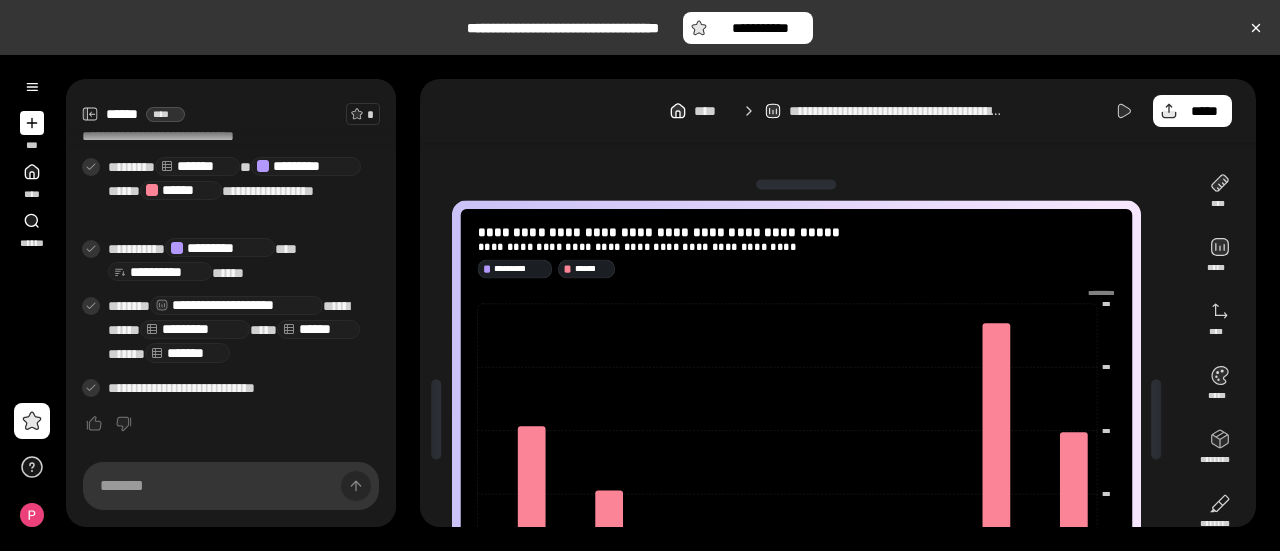 click 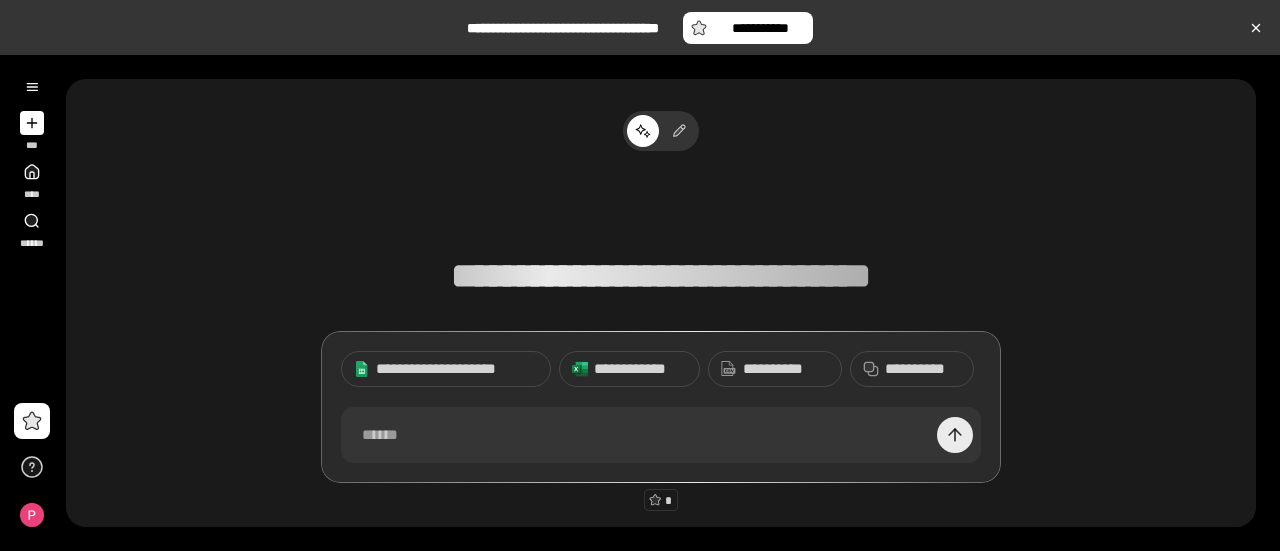 click at bounding box center (955, 435) 